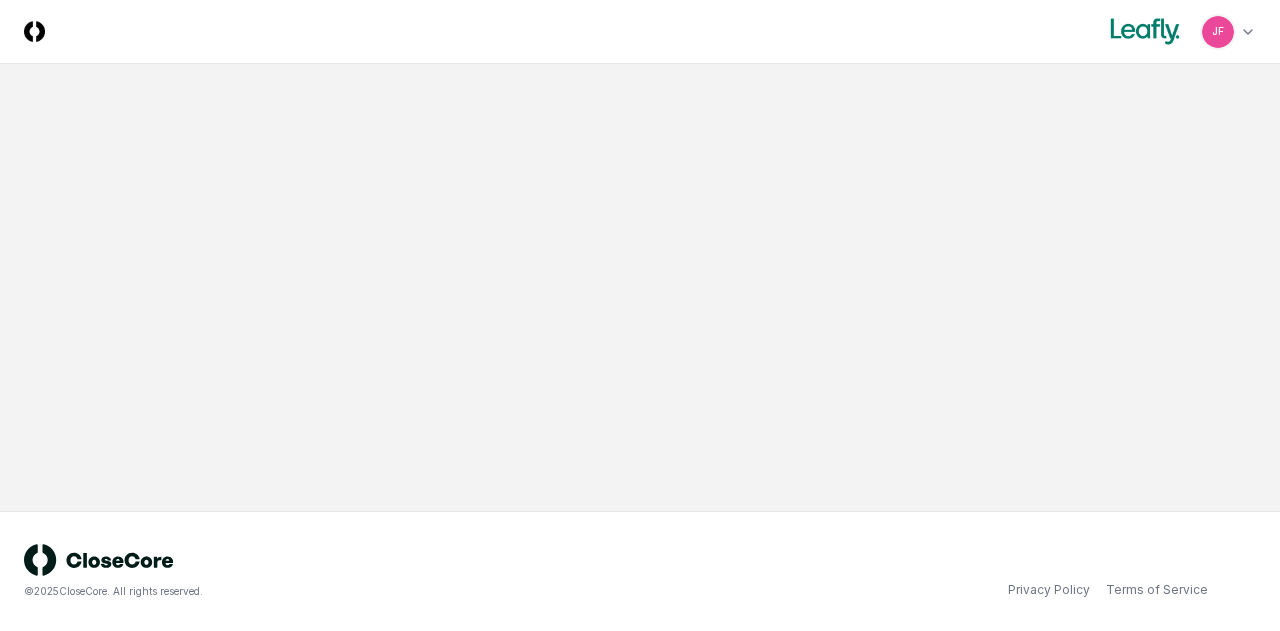 scroll, scrollTop: 0, scrollLeft: 0, axis: both 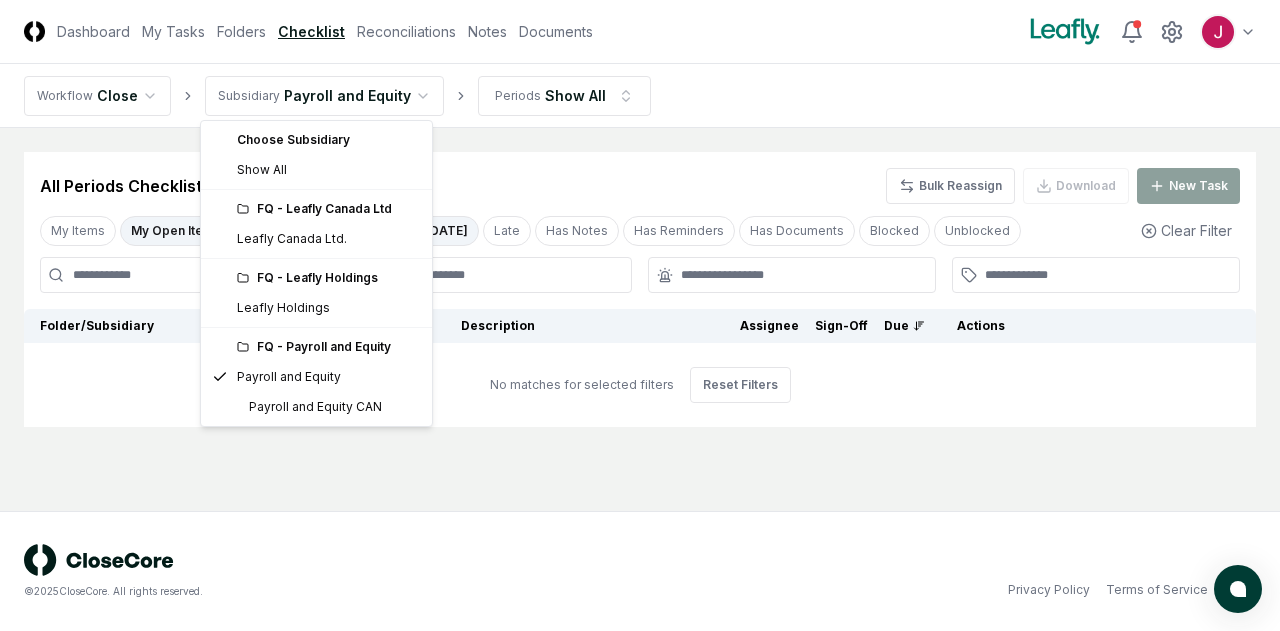 click on "CloseCore Dashboard My Tasks Folders Checklist Reconciliations Notes Documents Toggle navigation menu   Toggle user menu Workflow Close Subsidiary Payroll and Equity Periods Show All Cancel Reassign All Periods Checklist 0 / 179 Bulk Reassign Download New   Task My Items My Open Items Ready for My Review Due [DATE] Late Has Notes Has Reminders Has Documents Blocked Unblocked Clear Filter Folder/Subsidiary Description Assignee Sign-Off   Due Actions No matches for selected filters Reset Filters ©  2025  CloseCore. All rights reserved. Privacy Policy Terms of Service Choose Subsidiary Show All FQ - Leafly Canada Ltd Leafly Canada Ltd. FQ - Leafly Holdings Leafly Holdings FQ - Payroll and Equity Payroll and Equity Payroll and Equity CAN" at bounding box center [640, 315] 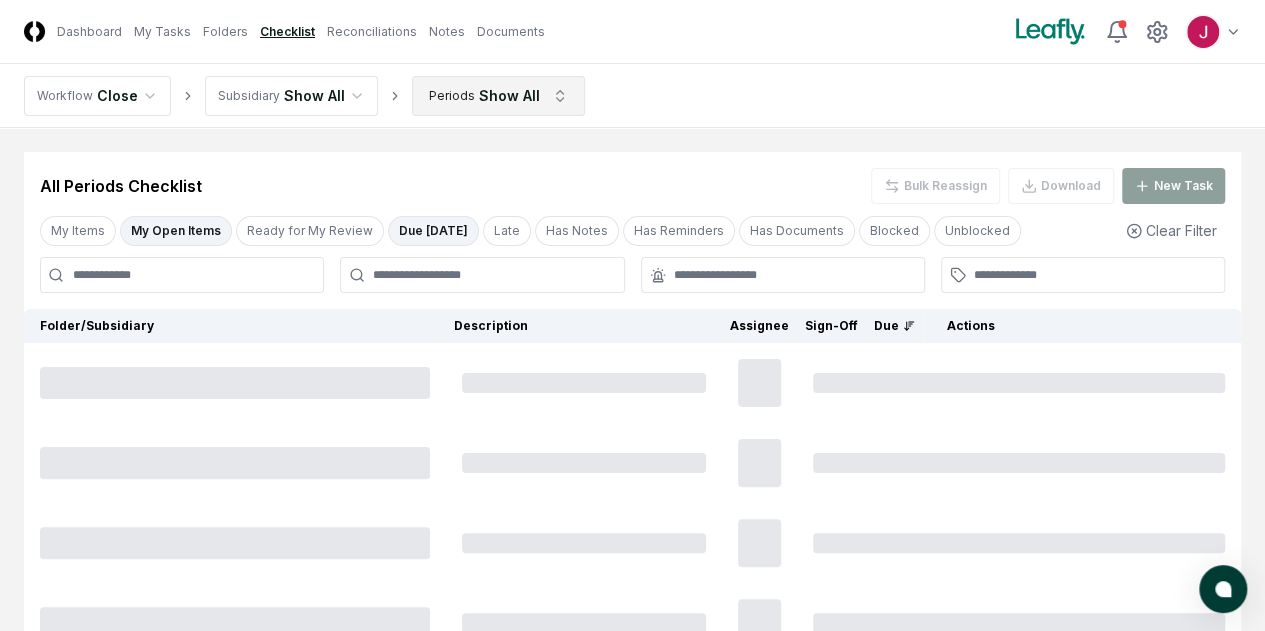 click on "CloseCore Dashboard My Tasks Folders Checklist Reconciliations Notes Documents Toggle navigation menu   Toggle user menu Workflow Close Subsidiary Show All Periods Show All Cancel Reassign All Periods Checklist Bulk Reassign Download New   Task My Items My Open Items Ready for My Review Due [DATE] Late Has Notes Has Reminders Has Documents Blocked Unblocked Clear Filter Folder/Subsidiary Description Assignee Sign-Off   Due Actions ©  2025  CloseCore. All rights reserved. Privacy Policy Terms of Service" at bounding box center [632, 443] 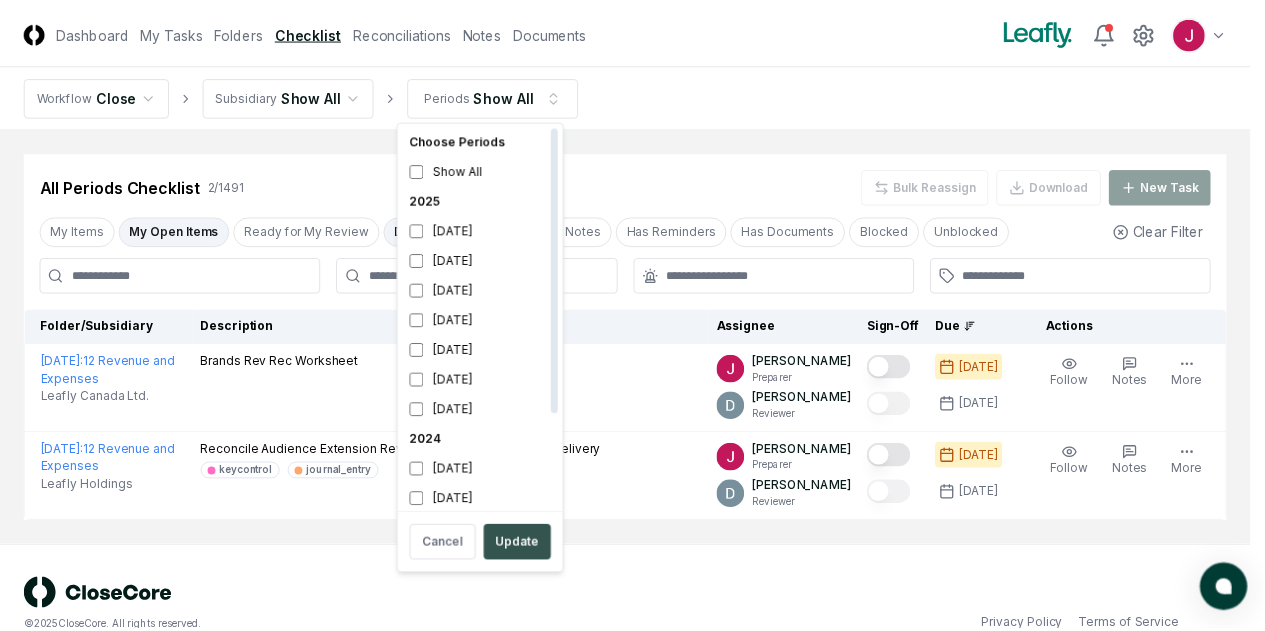 scroll, scrollTop: 6, scrollLeft: 0, axis: vertical 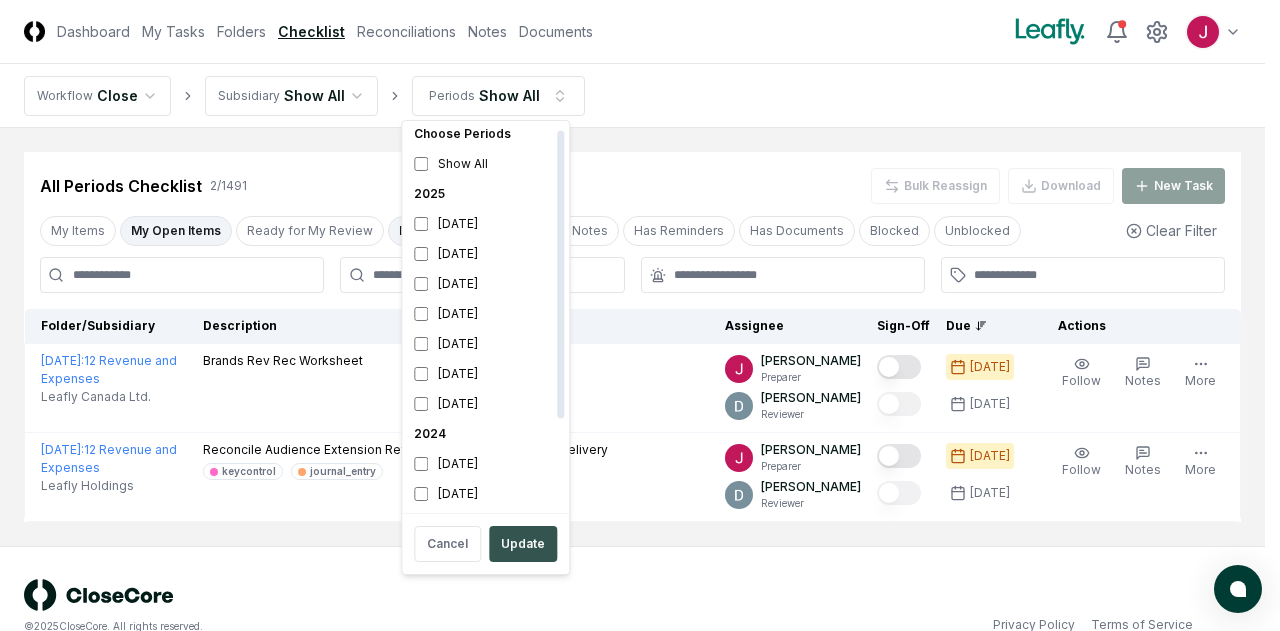 click on "Update" at bounding box center [523, 544] 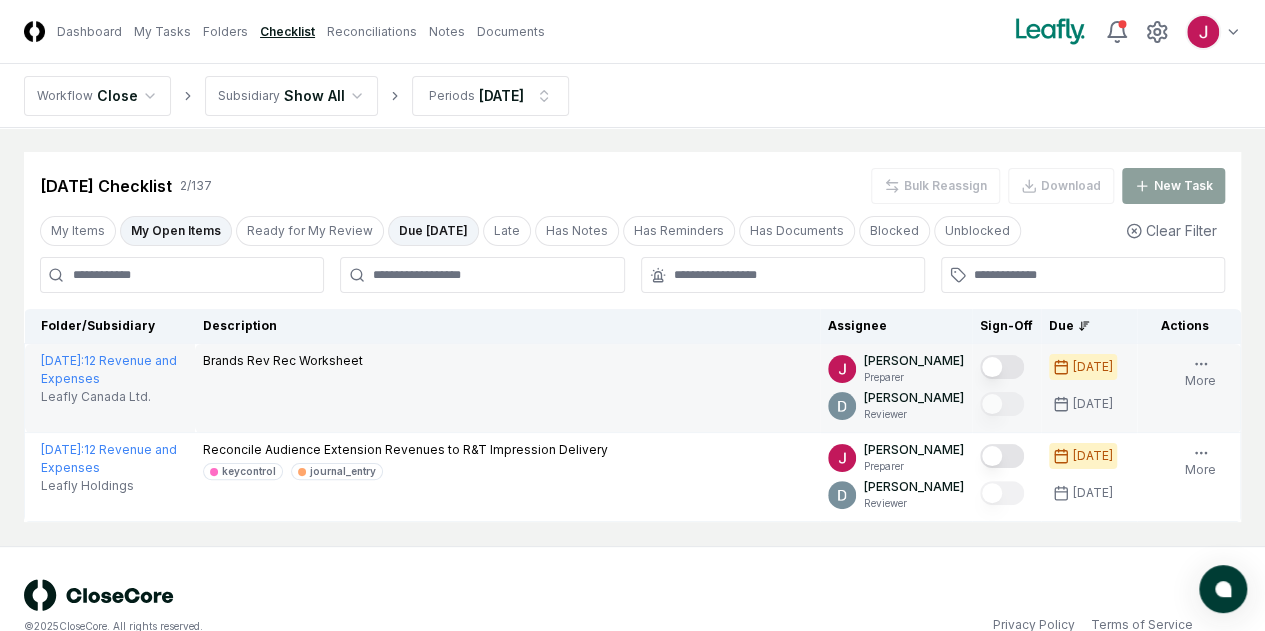 click at bounding box center [1002, 367] 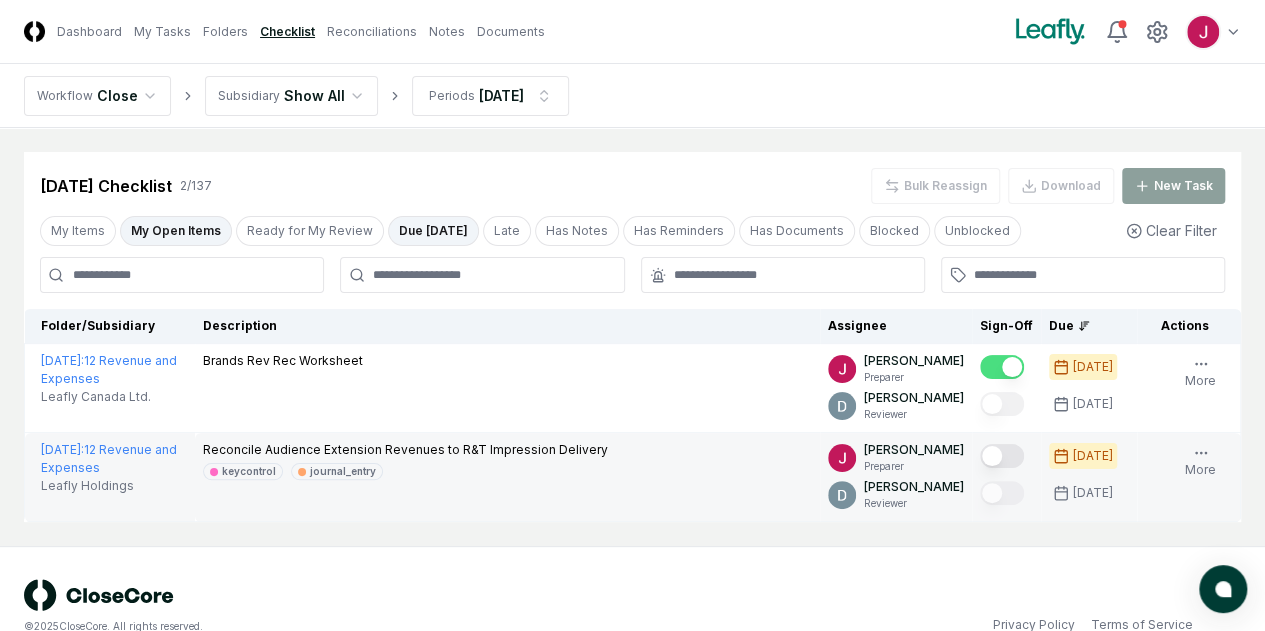 click at bounding box center [1002, 456] 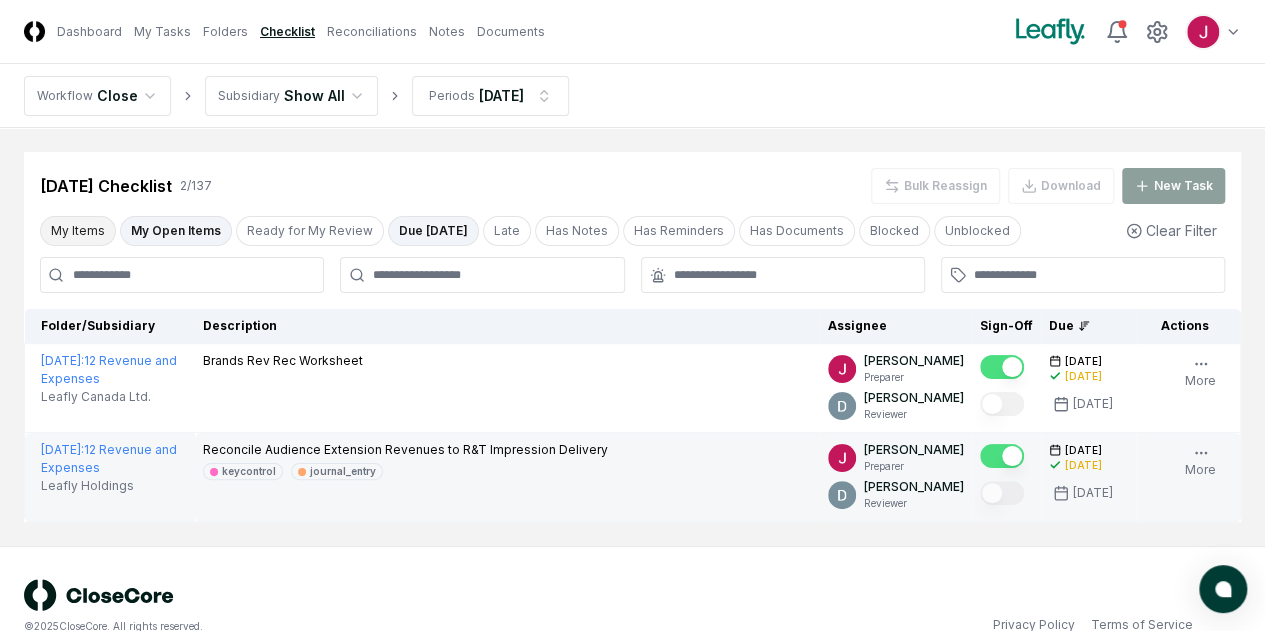 click on "My Items" at bounding box center (78, 231) 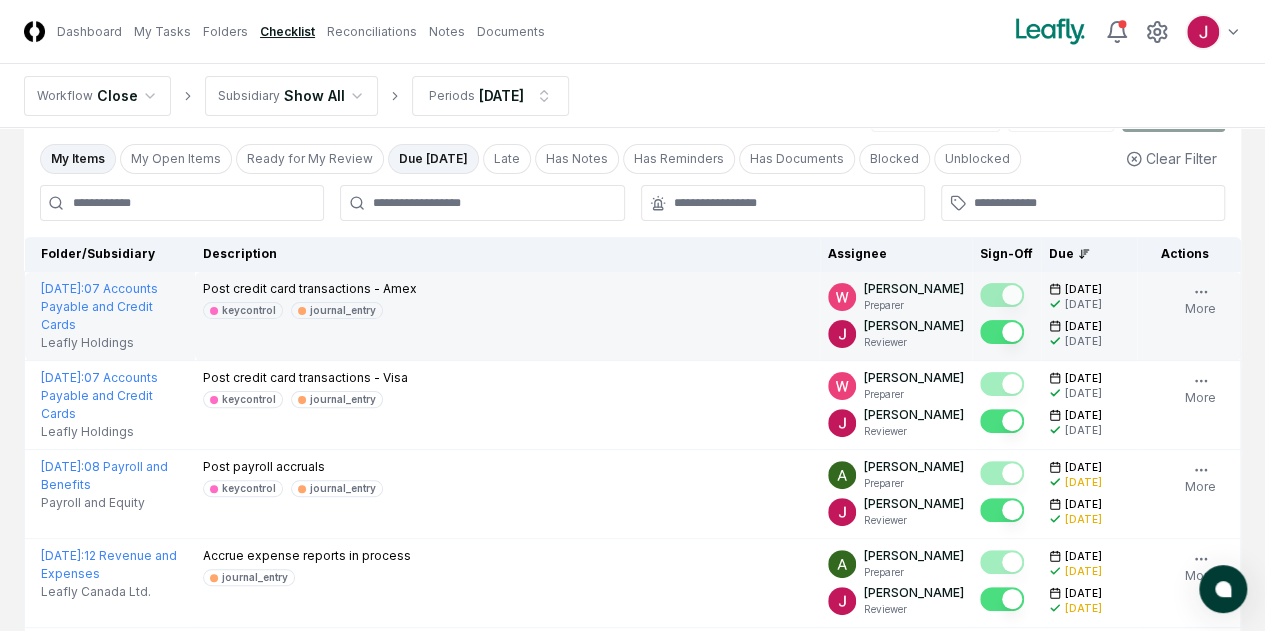scroll, scrollTop: 0, scrollLeft: 0, axis: both 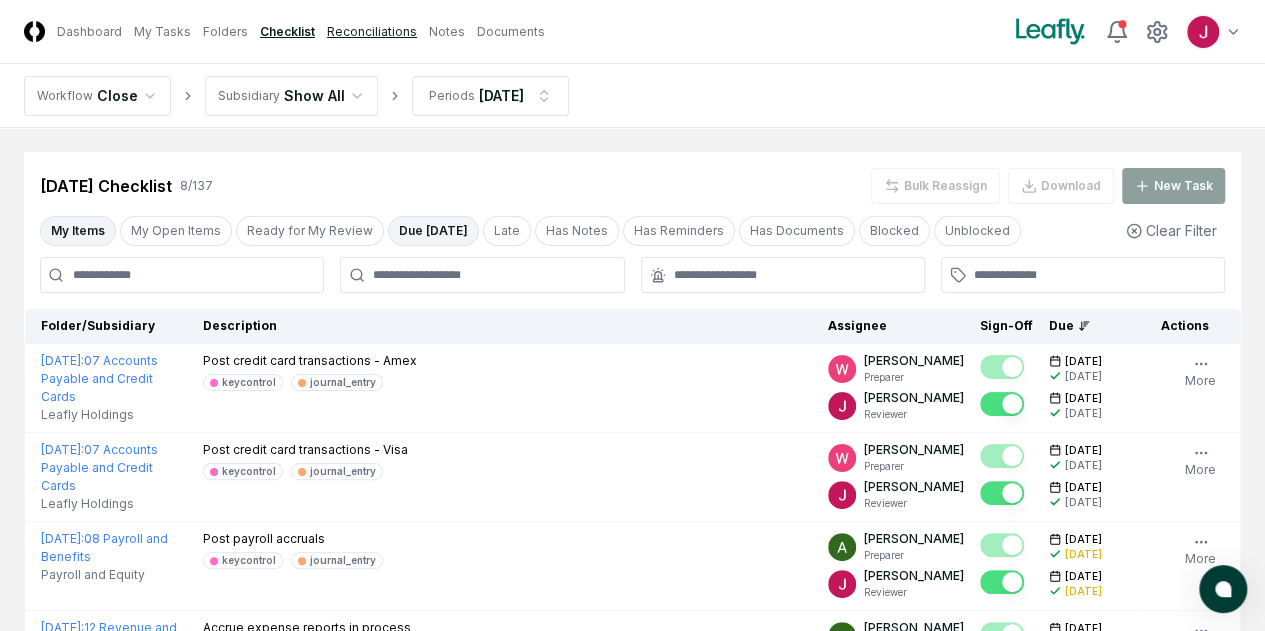 click on "Reconciliations" at bounding box center (372, 32) 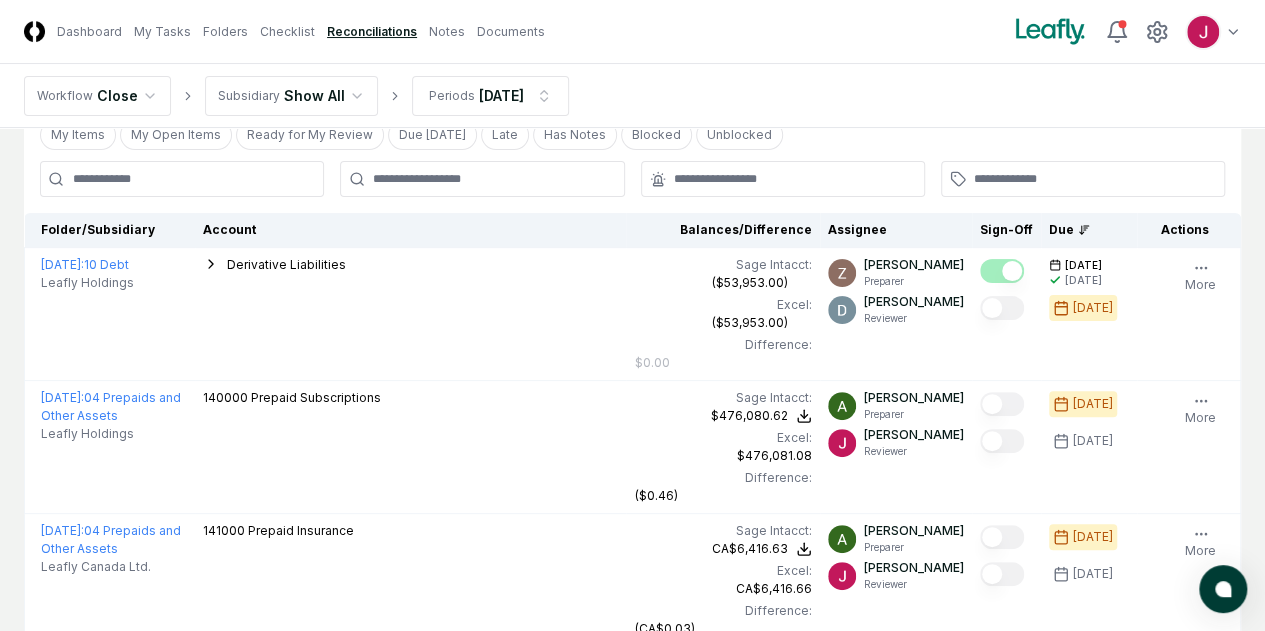 scroll, scrollTop: 0, scrollLeft: 0, axis: both 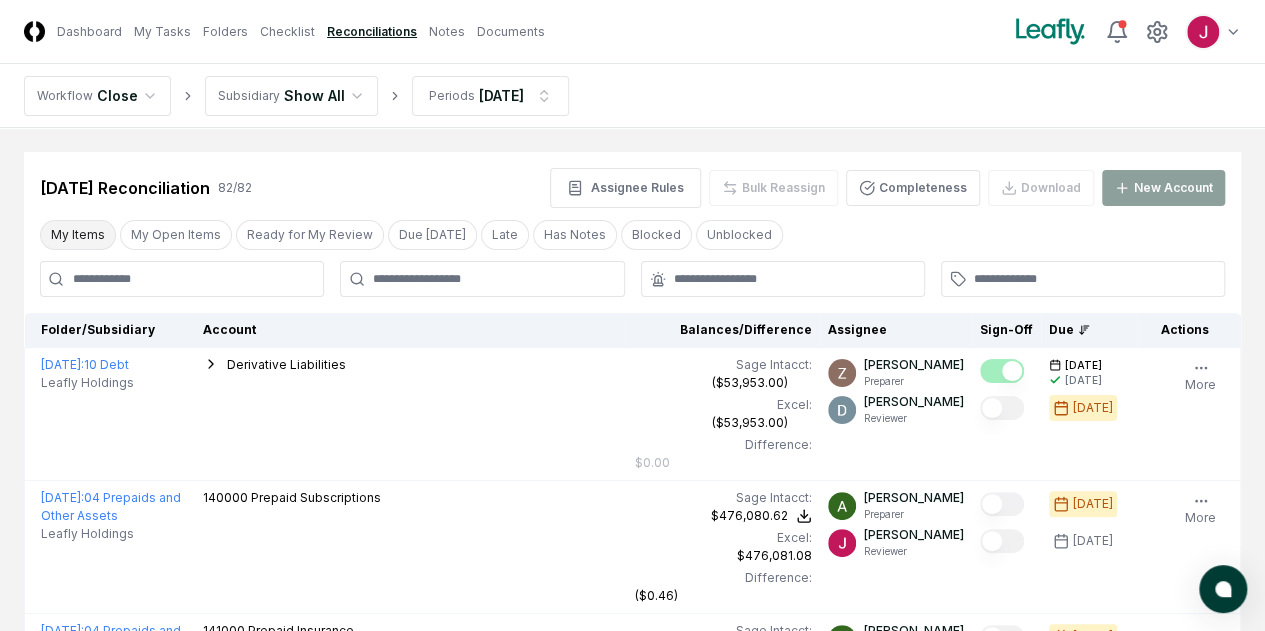 click on "My Items" at bounding box center [78, 235] 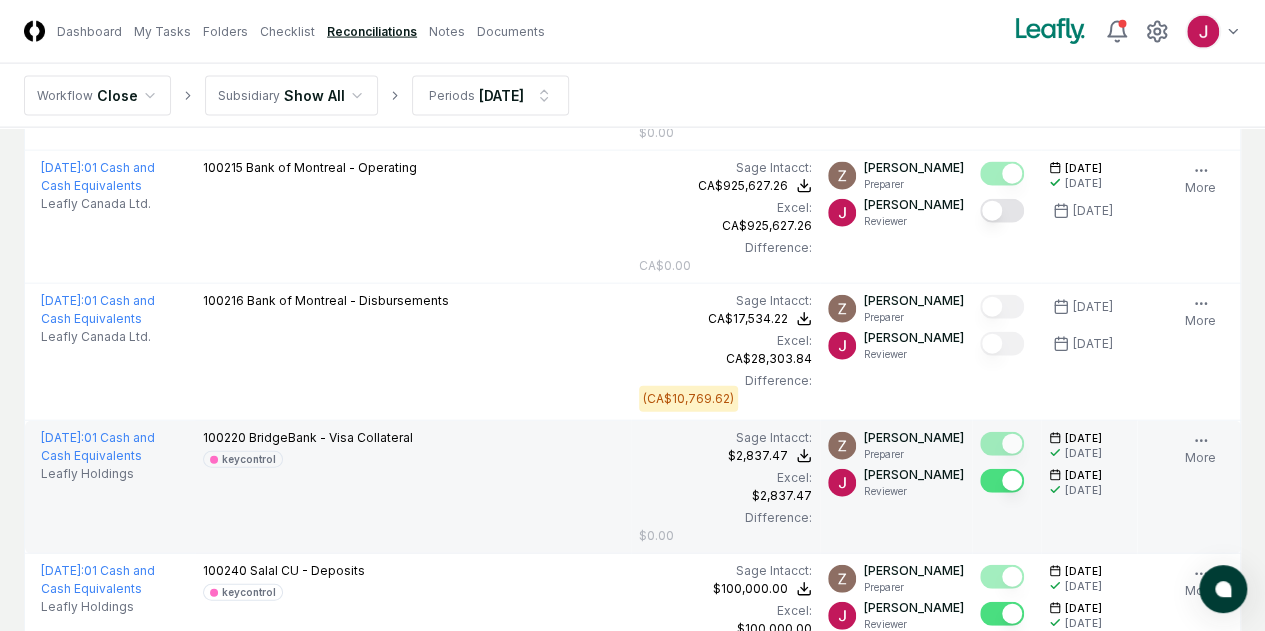 scroll, scrollTop: 2100, scrollLeft: 0, axis: vertical 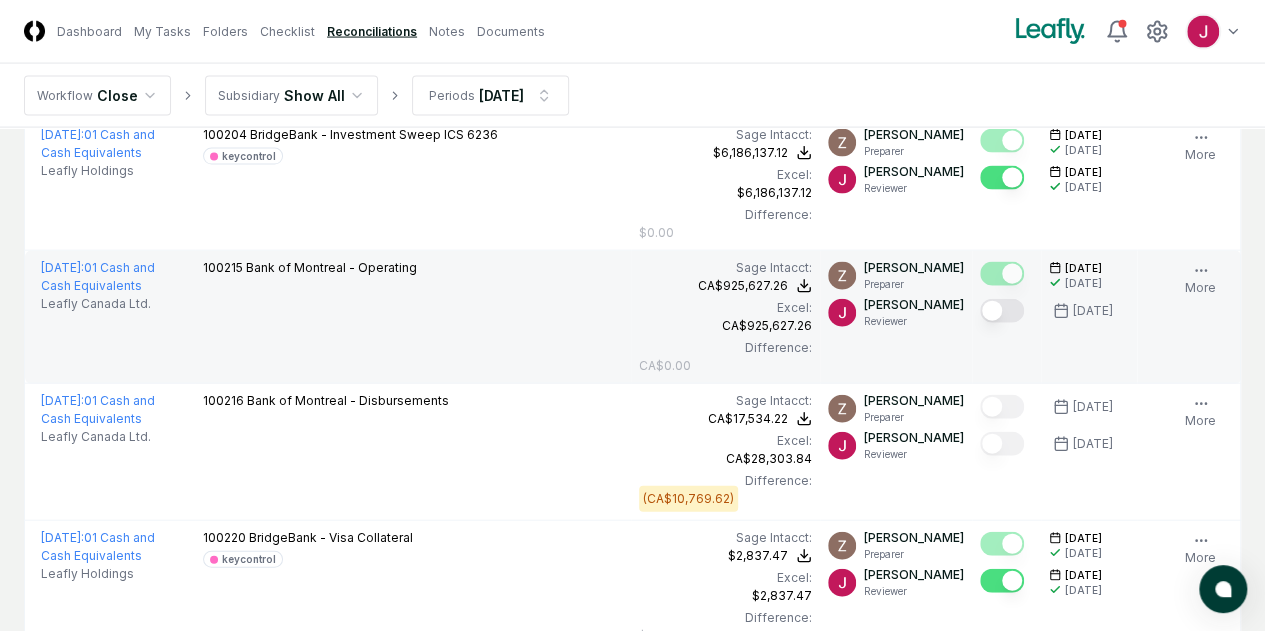 click at bounding box center (1002, 311) 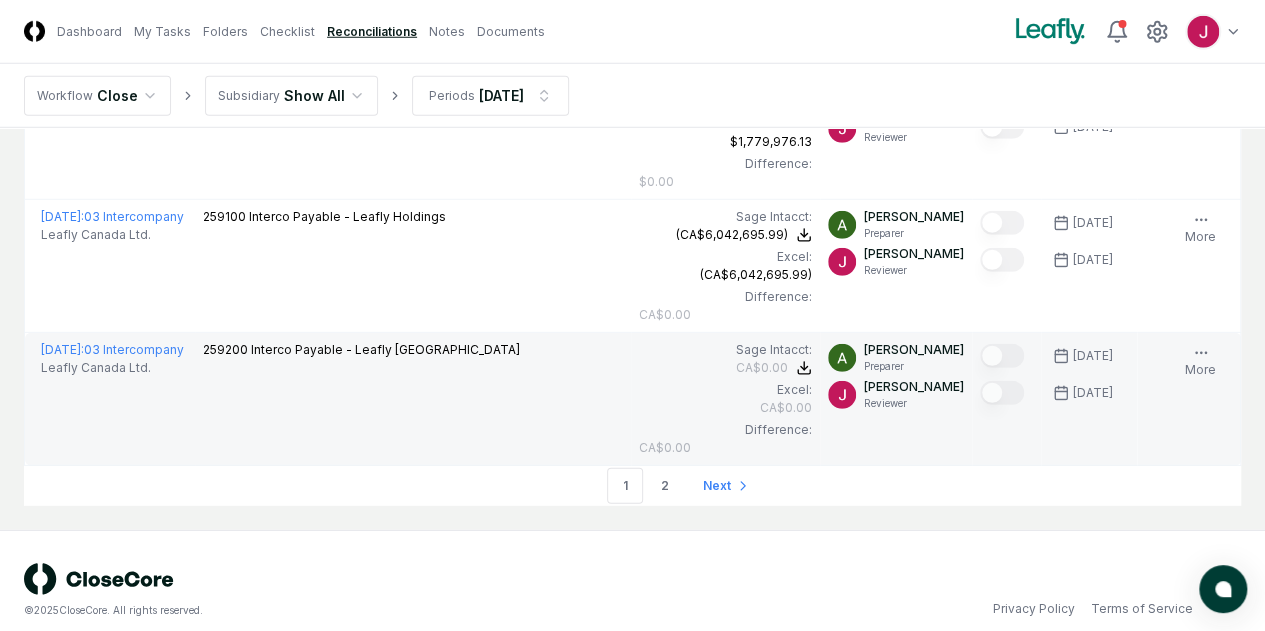 scroll, scrollTop: 6601, scrollLeft: 0, axis: vertical 